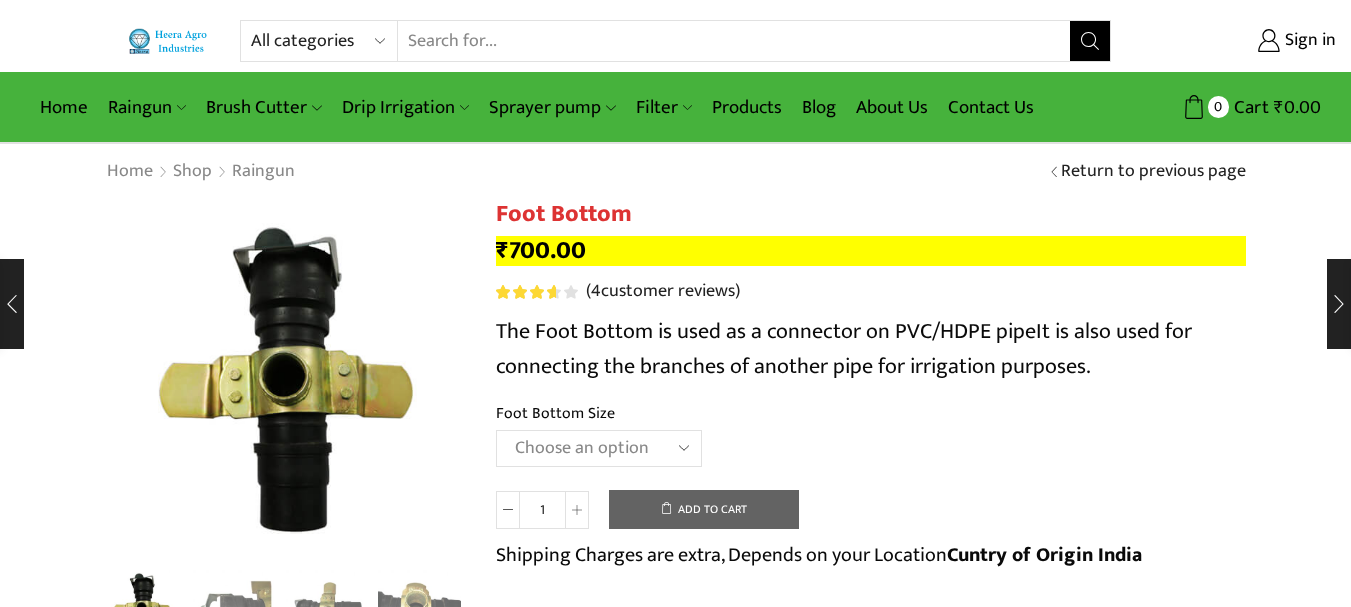 scroll, scrollTop: 0, scrollLeft: 0, axis: both 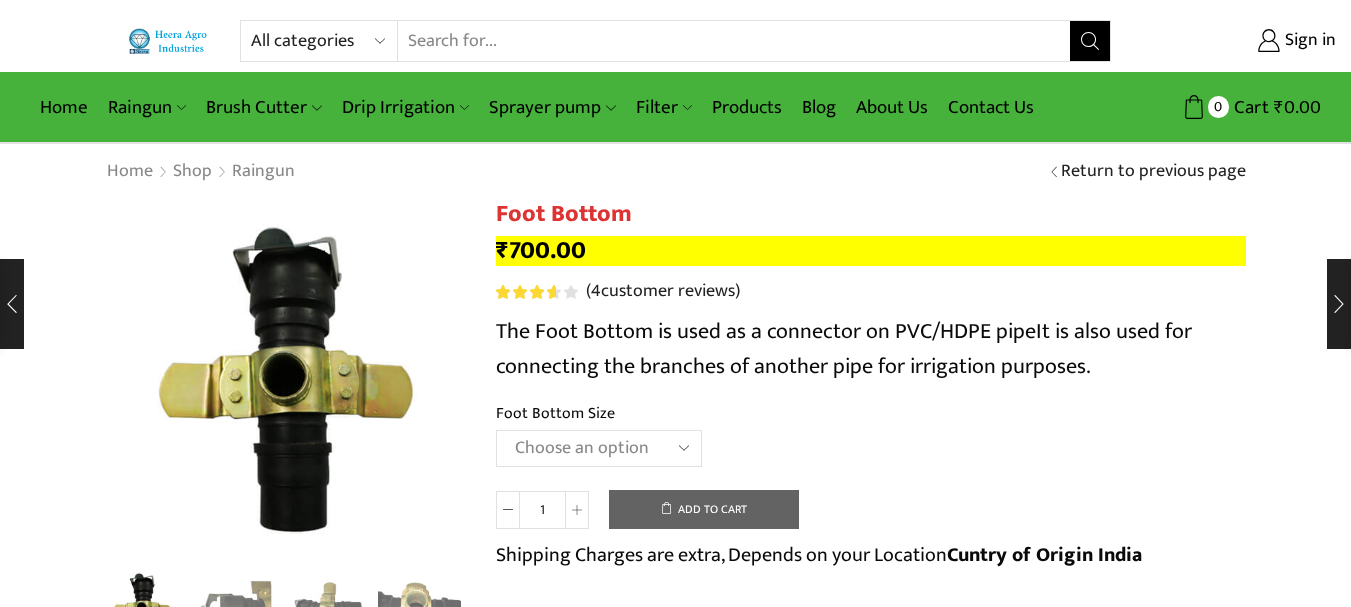 click on "Search input" at bounding box center (733, 41) 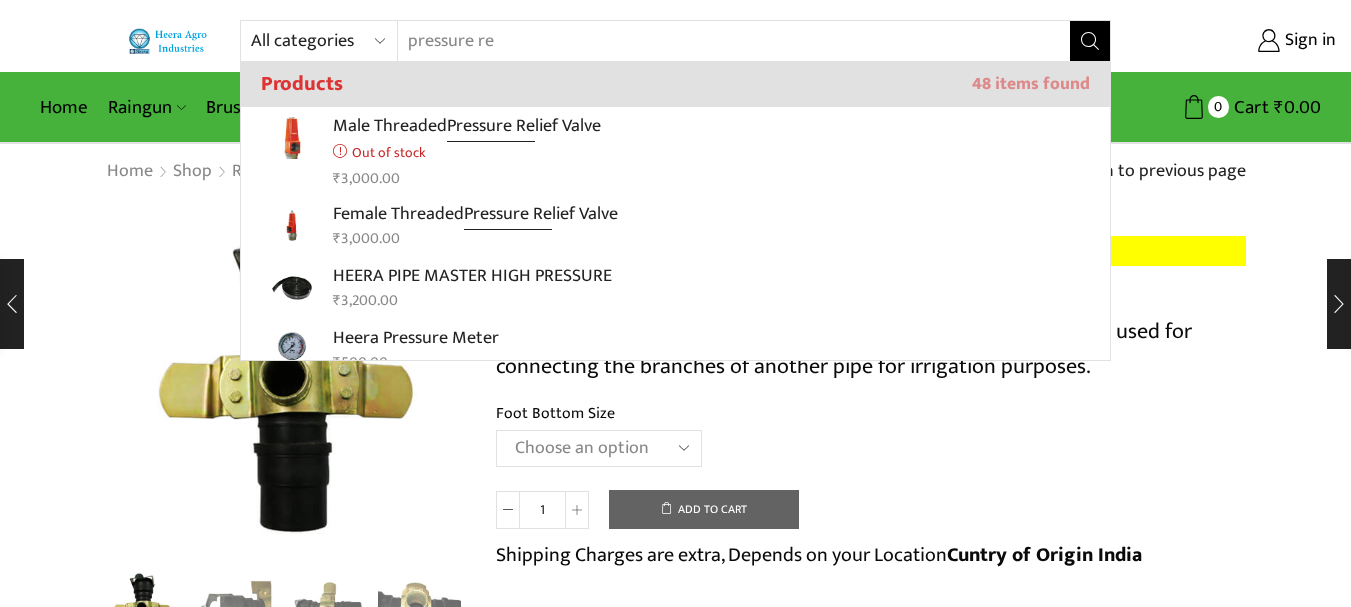 type on "pressure re" 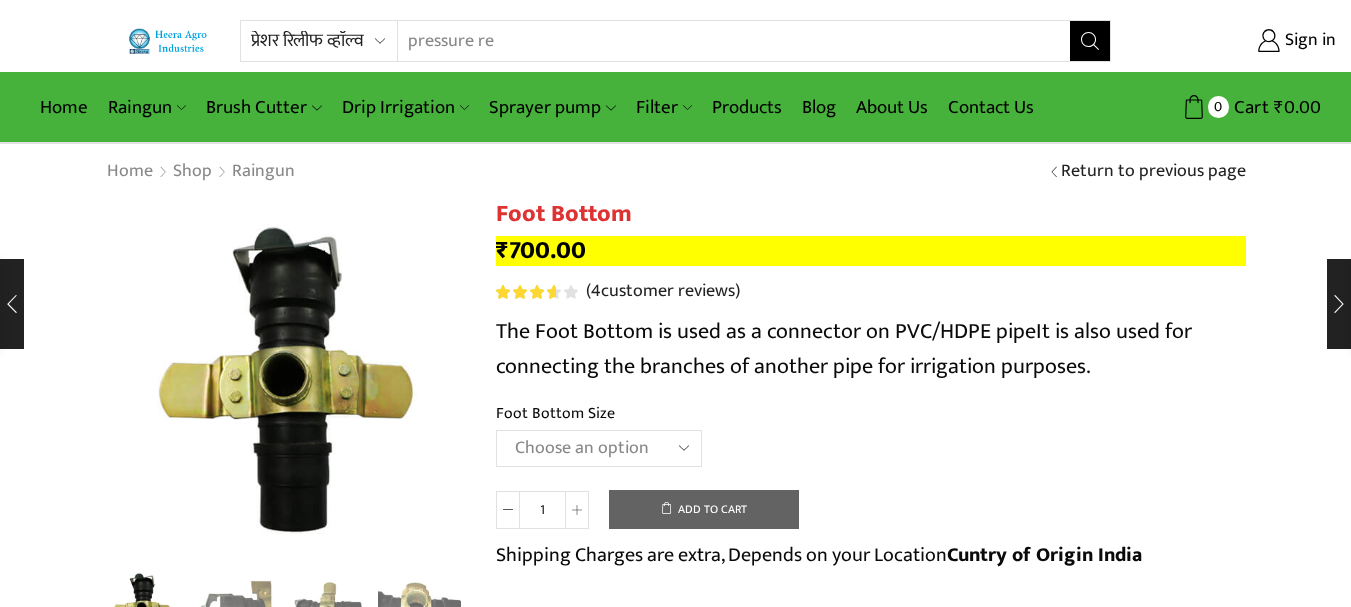 click on "All categories
Accessories
Air Release Valve
Brush Cutter
Domestic Use
Drip Irrigation
Filter
Fogger
Heera Pipes
Mulching Paper
Non Return Valve (Normex)
Pressure Relief Valve
Raingun
Sprayer pump
Sprinkler
Supreme Silpaulin
Valve
Venturi
Water Pressure Gauge
Water Storage Tanks
अ‍ॅसेसरीज
अ‍ॅसेसरीज
एअर रिलीज व्हाॅल्व
एअर रिलीज व्हाॅल्व
घरगुती उपयोग
घरेलू उपयोग
ठिबक सिंचन
ठिबक सिंचन
ड्रीपर
ड्रीपर
पाण्याच्या टाक्या
पानीकी टंकिया
प्रेशर रिलीफ व्हाॅल्व
प्रेशर रिलीफ व्हाॅल्व
फिल्टर
फिल्टर
फॉगर
फॉगर
ब्रश कटर" at bounding box center (324, 41) 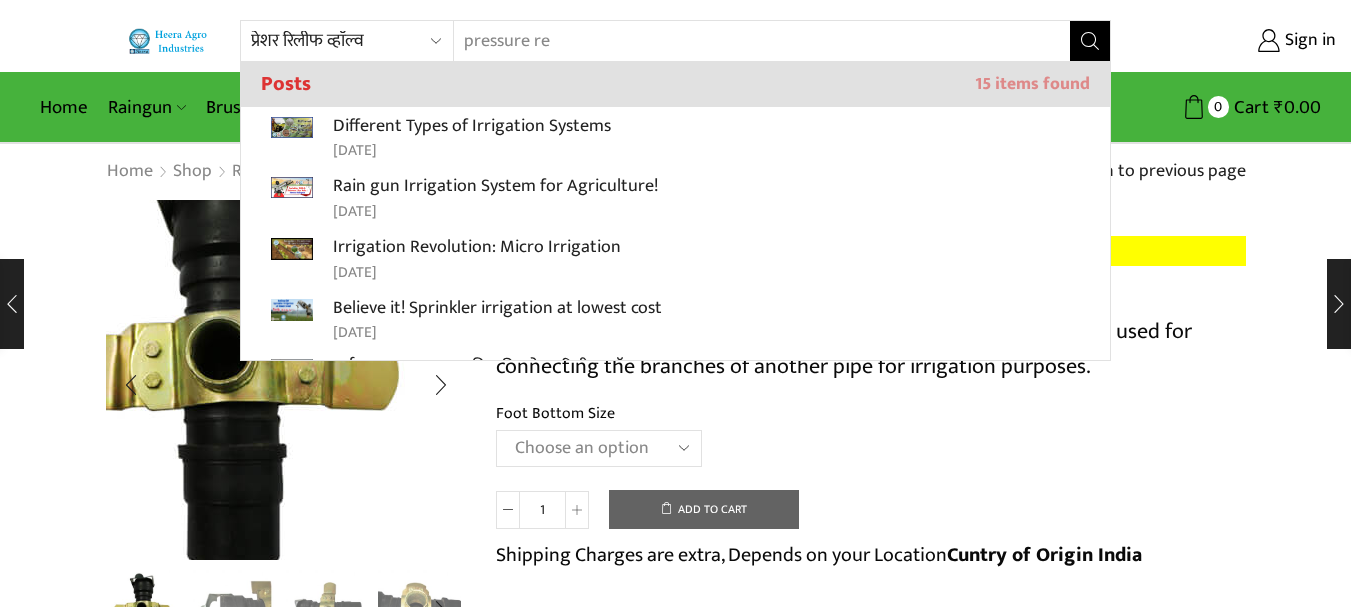 click at bounding box center [223, 357] 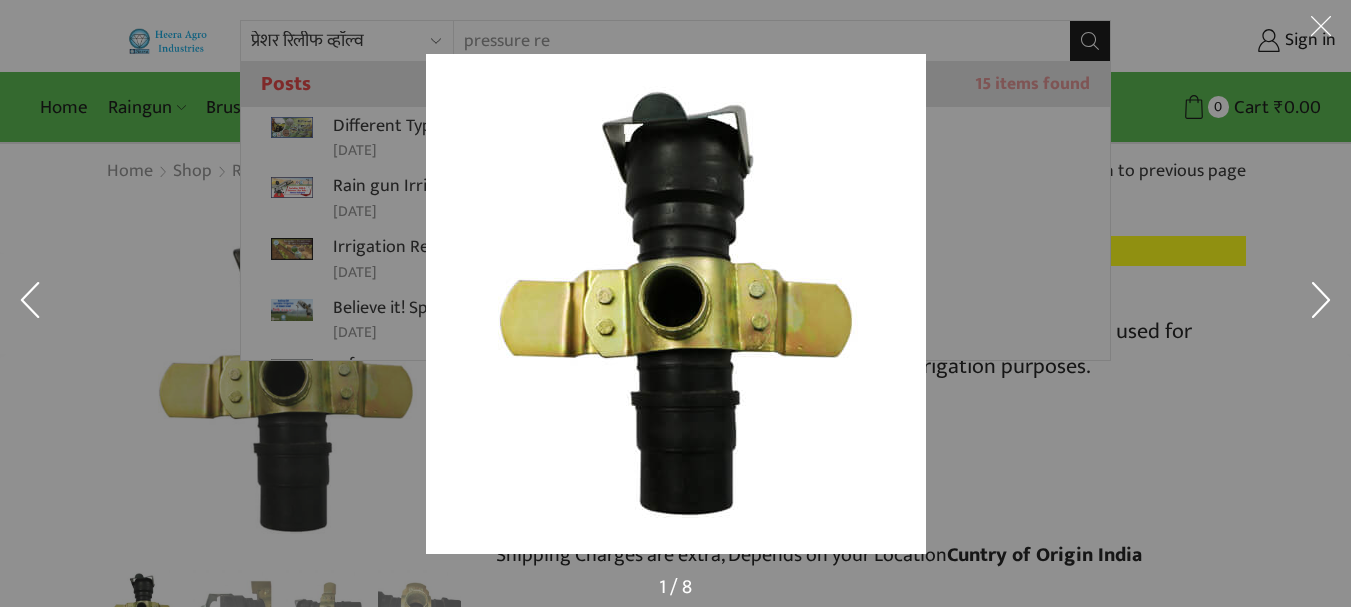 click at bounding box center (1077, 346) 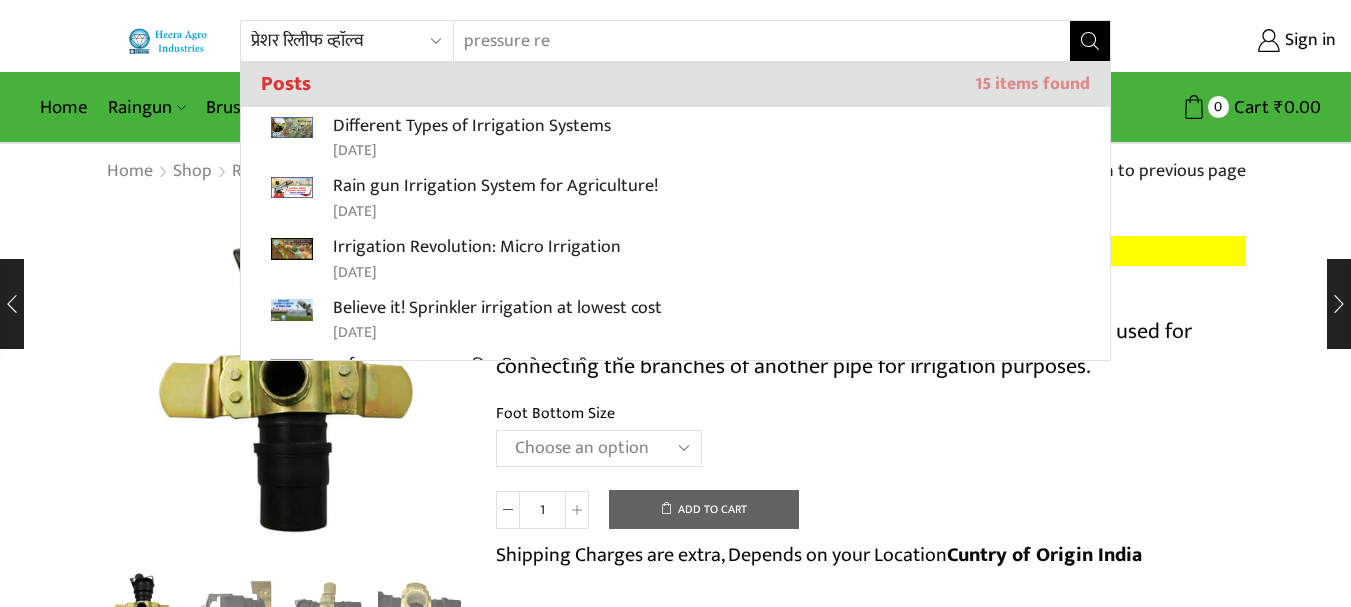 click on "pressure re" at bounding box center (749, 41) 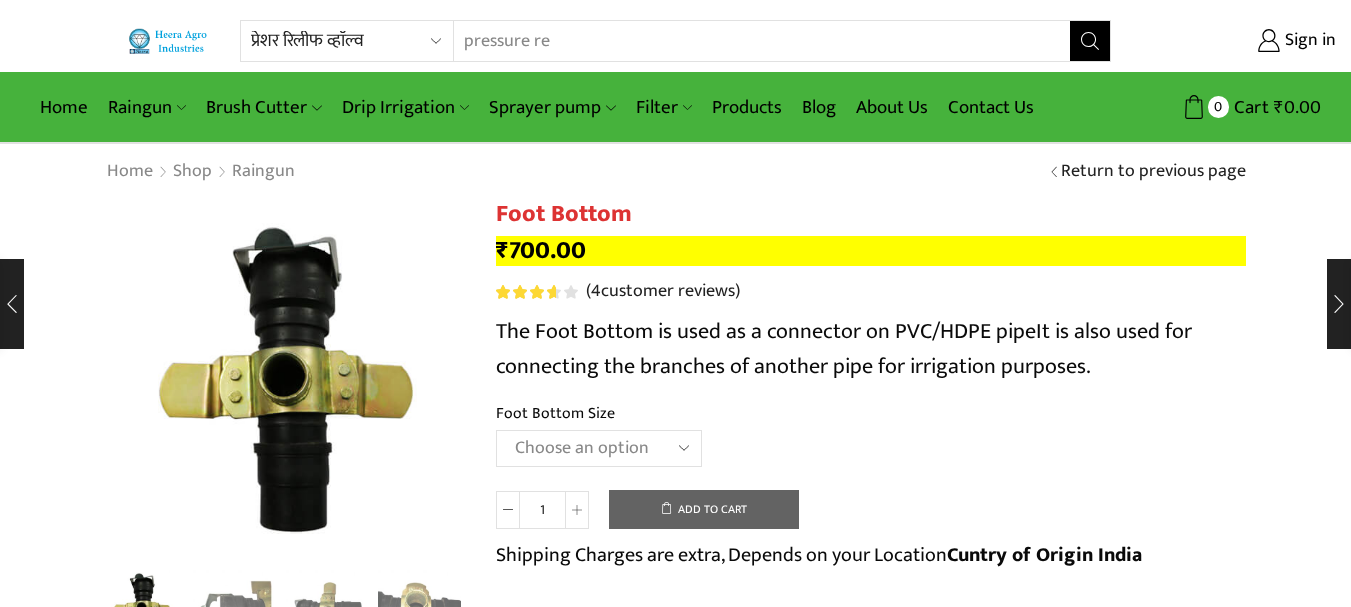 select on "pressure-relief-valve-hi" 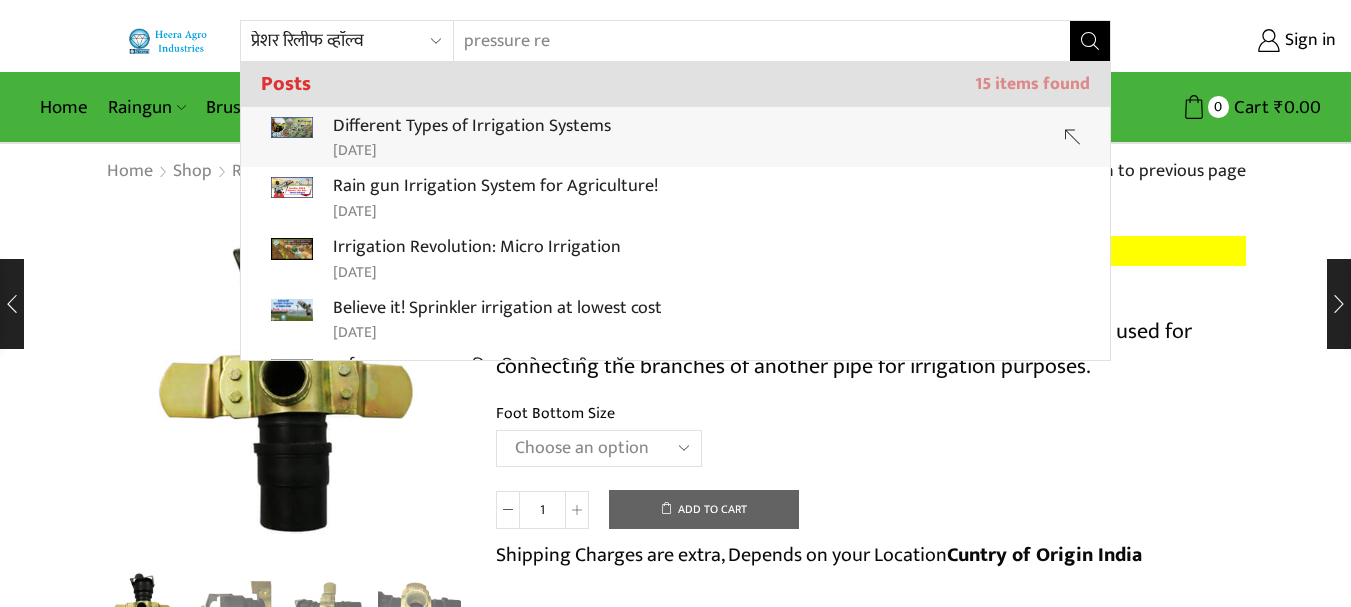 click on "Different Types of Irrigation Systems" at bounding box center (472, 126) 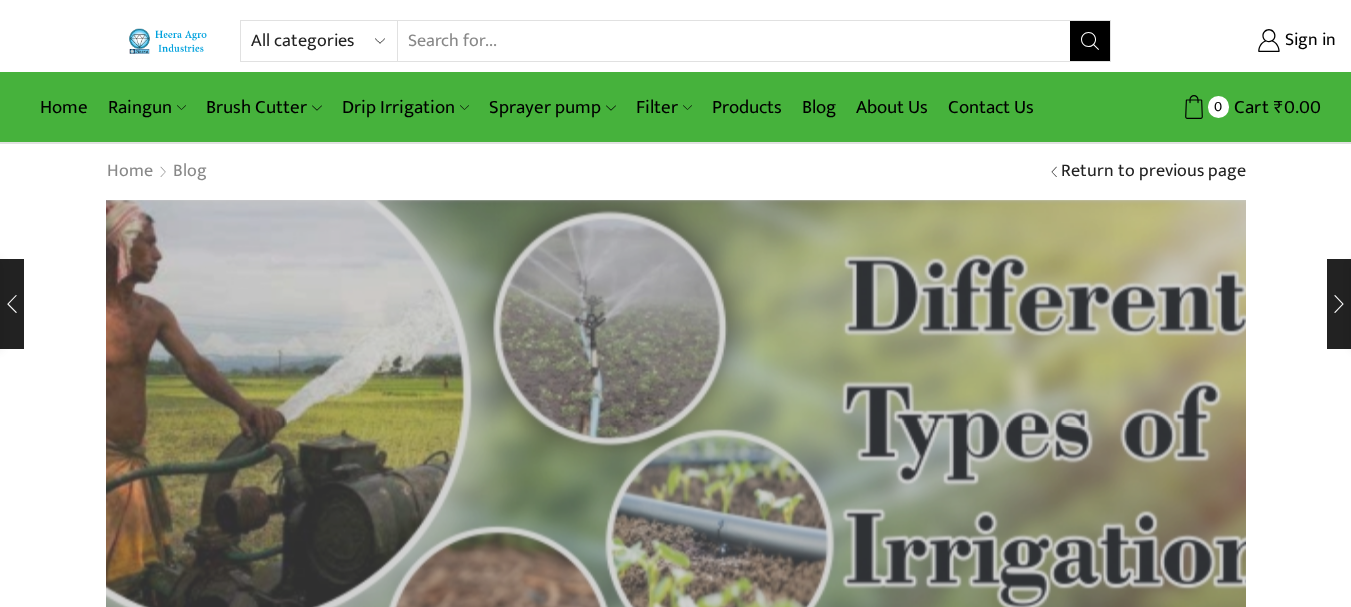 scroll, scrollTop: 0, scrollLeft: 0, axis: both 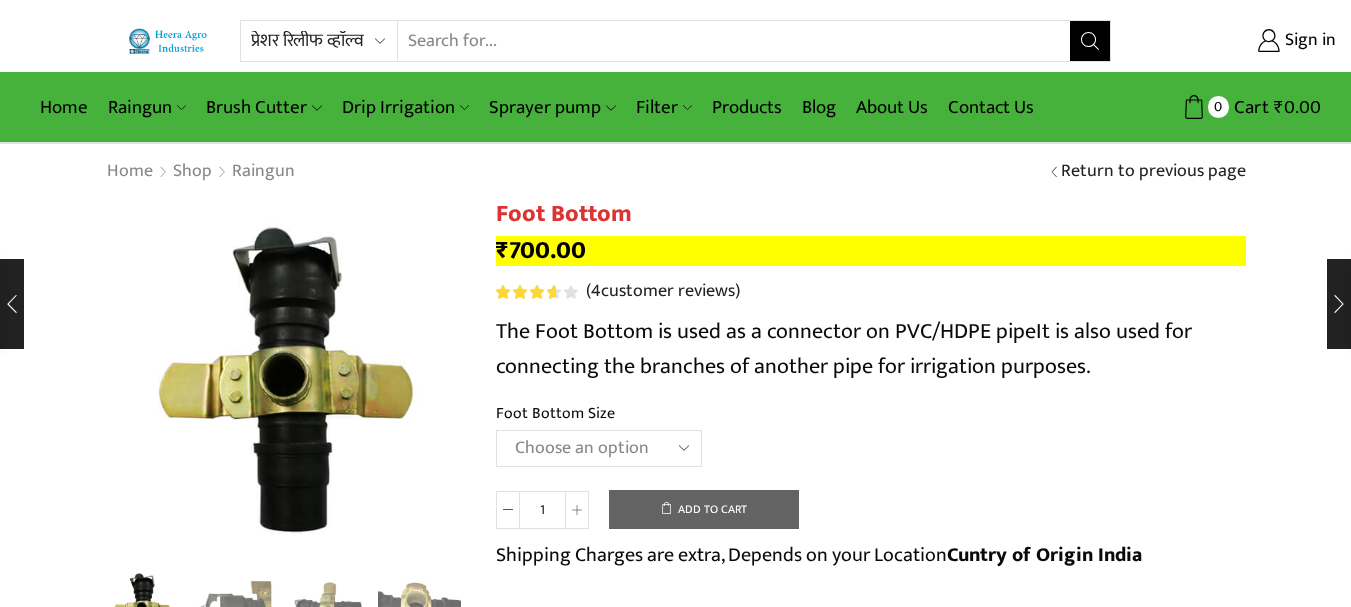 select on "pressure-relief-valve-hi" 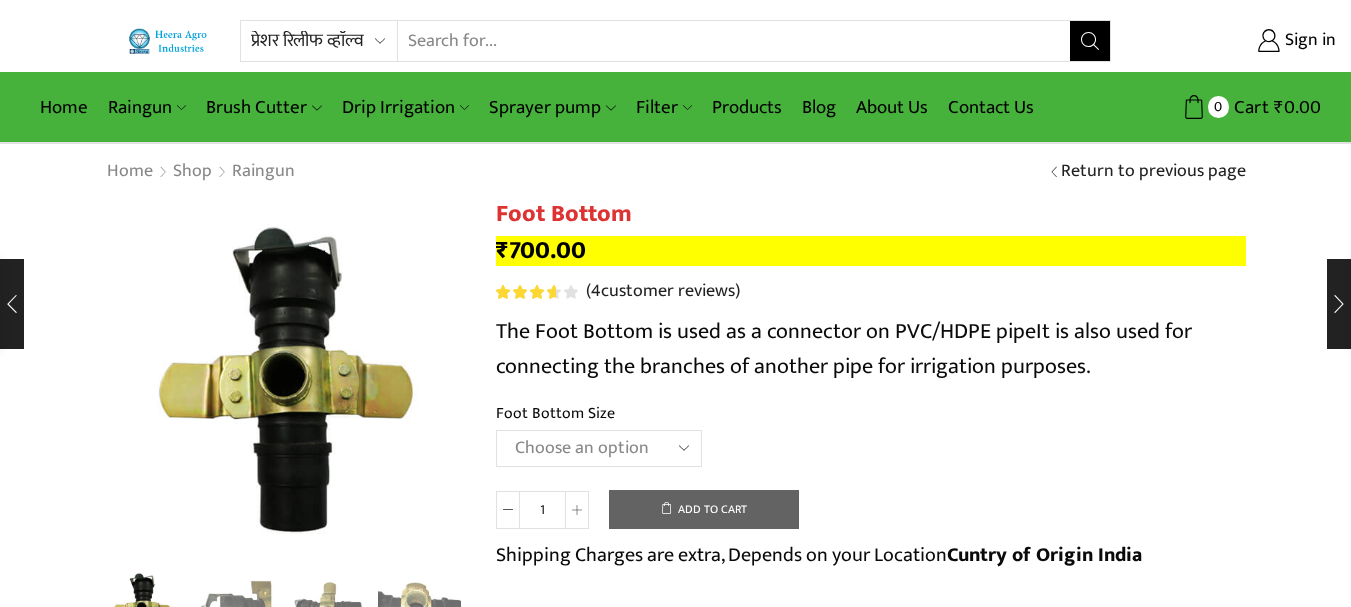 click on "All categories
Accessories
Air Release Valve
Brush Cutter
Domestic Use
Drip Irrigation
Filter
Fogger
Heera Pipes
Mulching Paper
Non Return Valve (Normex)
Pressure Relief Valve
Raingun
Sprayer pump
Sprinkler
Supreme Silpaulin
Valve
Venturi
Water Pressure Gauge
Water Storage Tanks
अ‍ॅसेसरीज
अ‍ॅसेसरीज
एअर रिलीज व्हाॅल्व
एअर रिलीज व्हाॅल्व
घरगुती उपयोग
घरेलू उपयोग
ठिबक सिंचन
ठिबक सिंचन
ड्रीपर
ड्रीपर
पाण्याच्या टाक्या
पानीकी टंकिया
प्रेशर रिलीफ व्हाॅल्व
प्रेशर रिलीफ व्हाॅल्व
फिल्टर
फिल्टर
फॉगर
फॉगर
ब्रश कटर" at bounding box center [324, 41] 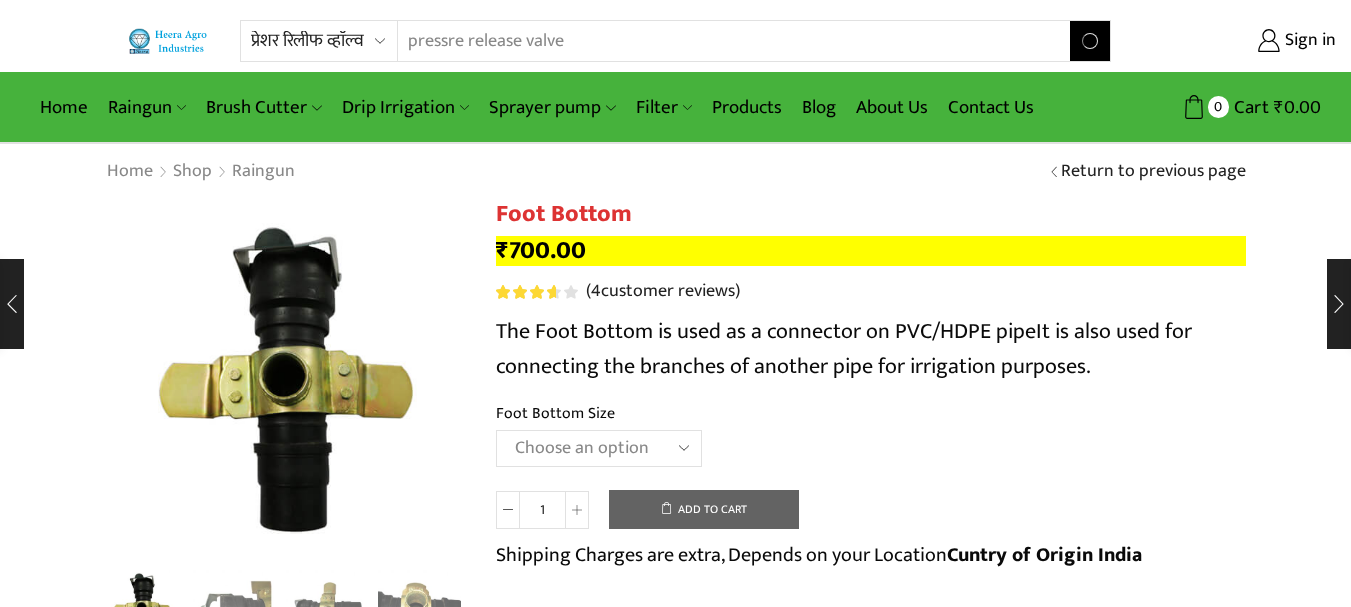 type on "pressre release valve" 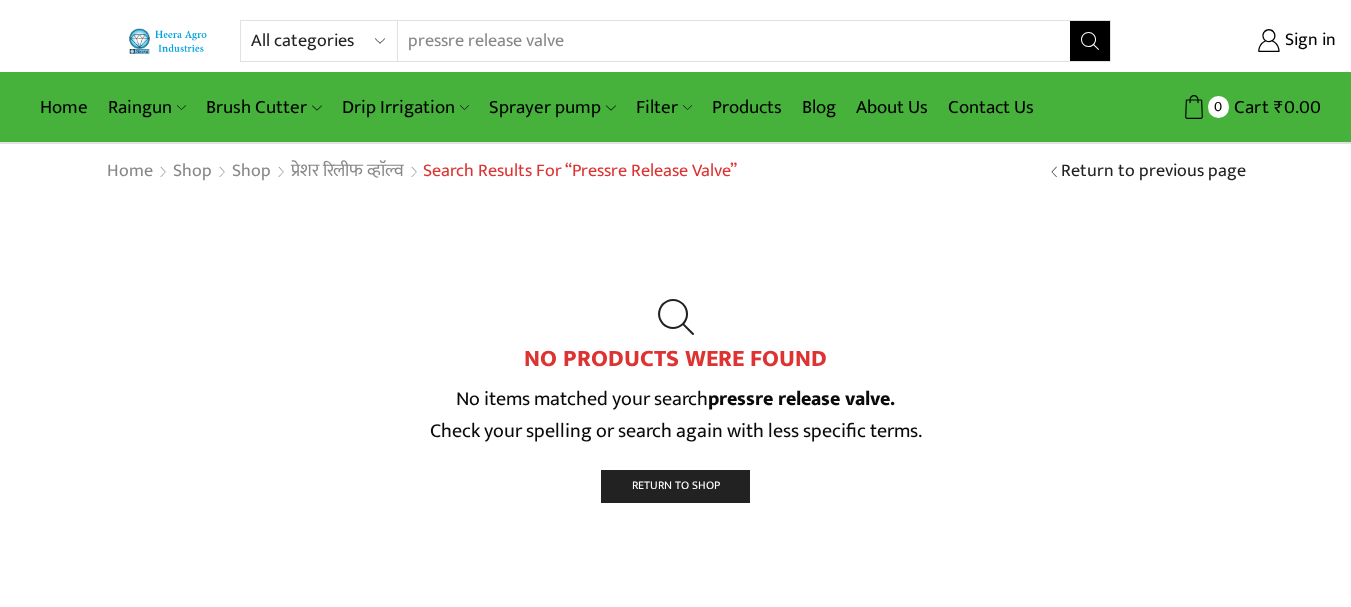 scroll, scrollTop: 0, scrollLeft: 0, axis: both 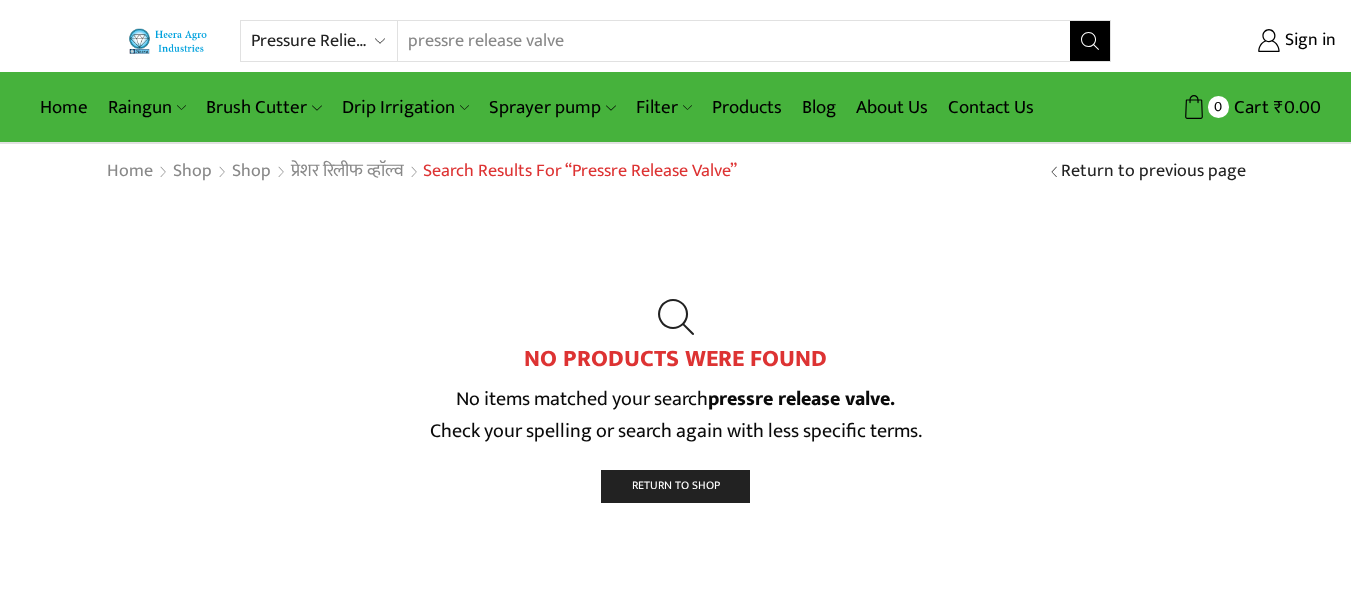 click on "All categories
Accessories
Air Release Valve
Brush Cutter
Domestic Use
Drip Irrigation
Filter
Fogger
Heera Pipes
Mulching Paper
Non Return Valve (Normex)
Pressure Relief Valve
Raingun
Sprayer pump
Sprinkler
Supreme Silpaulin
Valve
Venturi
Water Pressure Gauge
Water Storage Tanks
अ‍ॅसेसरीज
अ‍ॅसेसरीज
एअर रिलीज व्हाॅल्व
एअर रिलीज व्हाॅल्व
घरगुती उपयोग
घरेलू उपयोग
ठिबक सिंचन
ठिबक सिंचन
ड्रीपर
ड्रीपर
पाण्याच्या टाक्या
पानीकी टंकिया
प्रेशर रिलीफ व्हाॅल्व
प्रेशर रिलीफ व्हाॅल्व
फिल्टर
फिल्टर
फॉगर
फॉगर
ब्रश कटर" at bounding box center [324, 41] 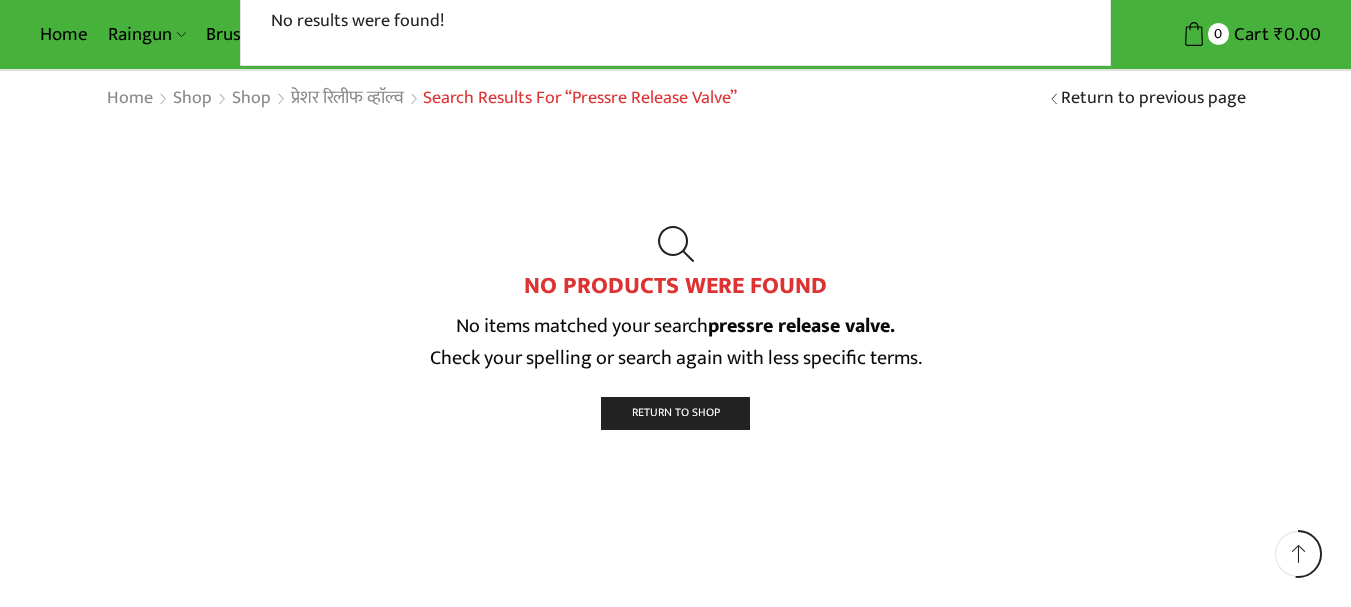 scroll, scrollTop: 0, scrollLeft: 0, axis: both 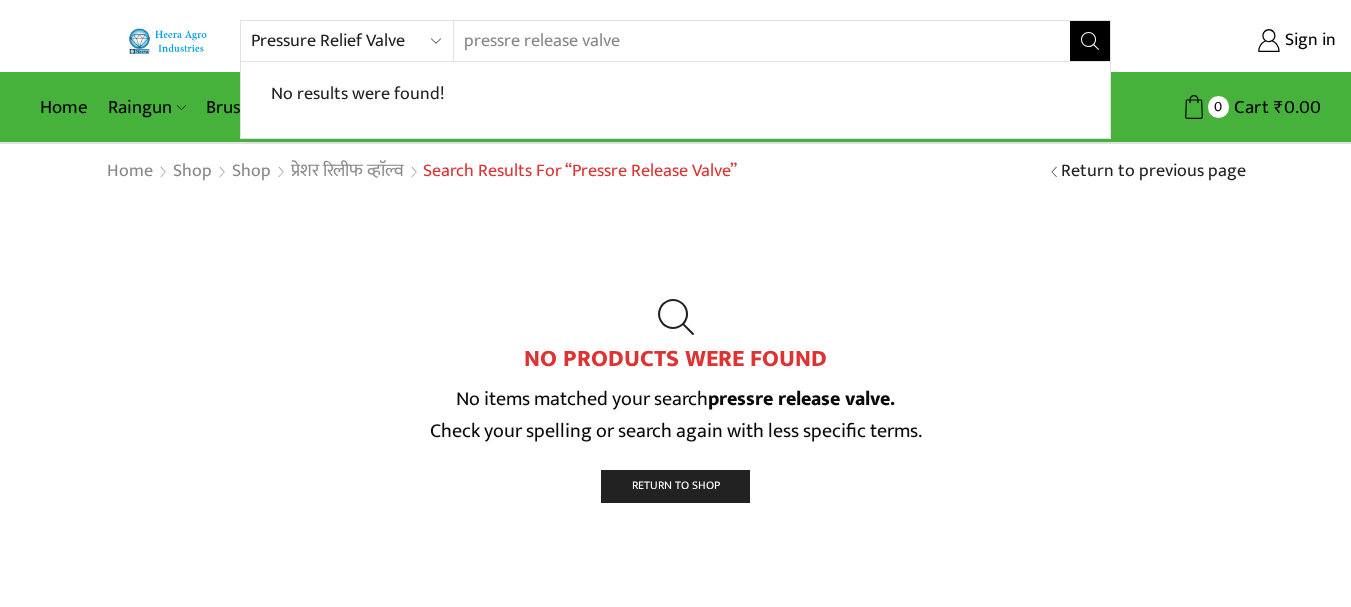 click on "No products were found
No items matched your search  pressre release valve.
Check your spelling or search again with less specific terms.
Return To Shop" at bounding box center (676, 406) 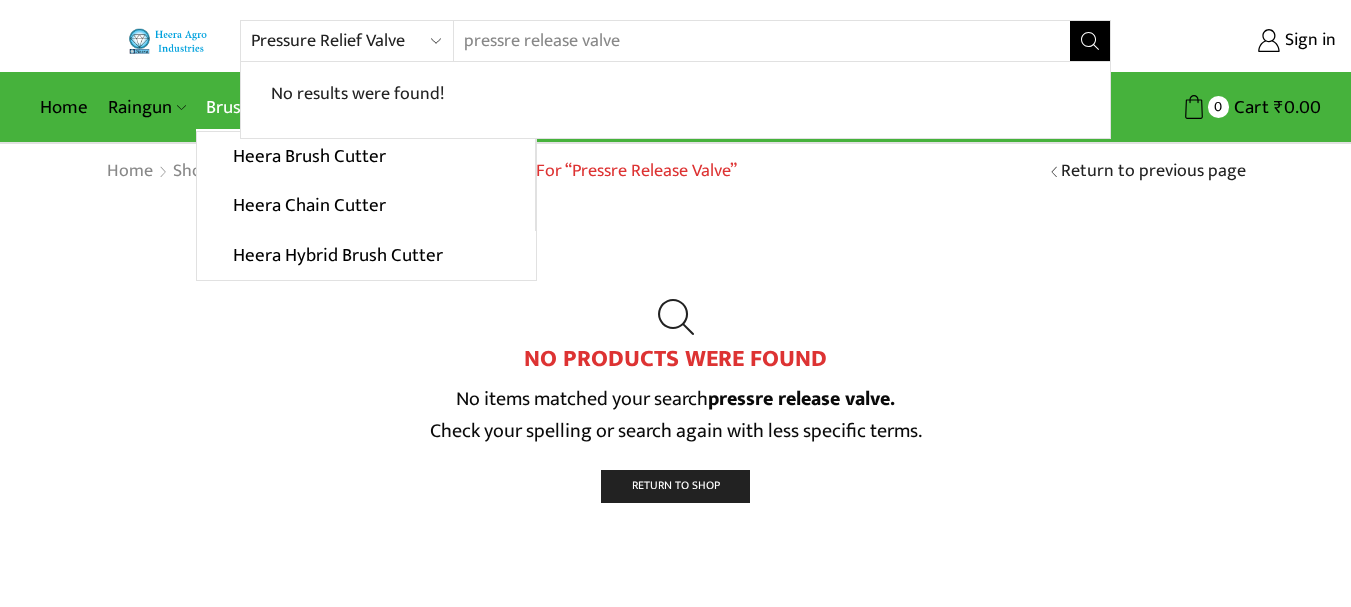 click on "Brush Cutter" at bounding box center [263, 107] 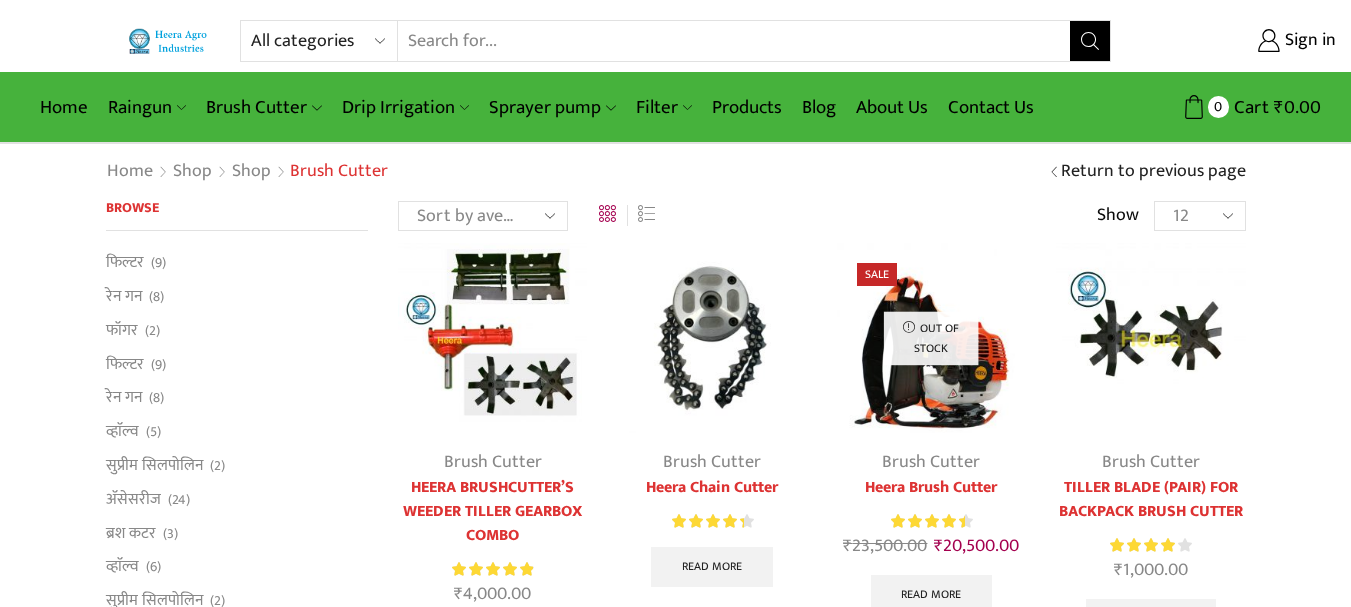 scroll, scrollTop: 0, scrollLeft: 0, axis: both 